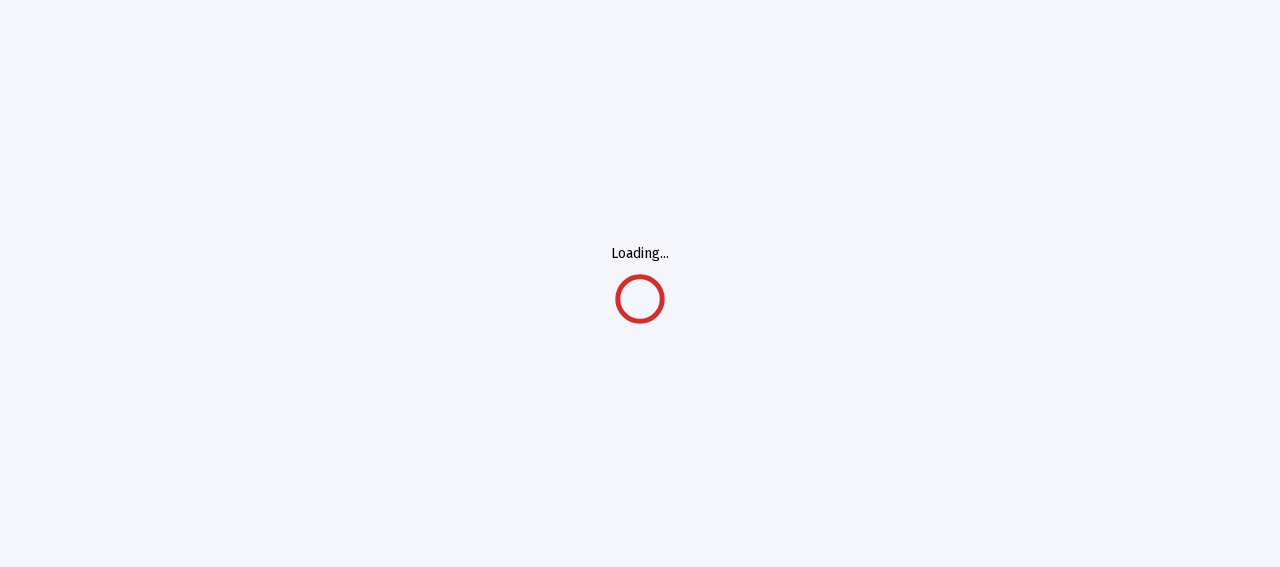 scroll, scrollTop: 0, scrollLeft: 0, axis: both 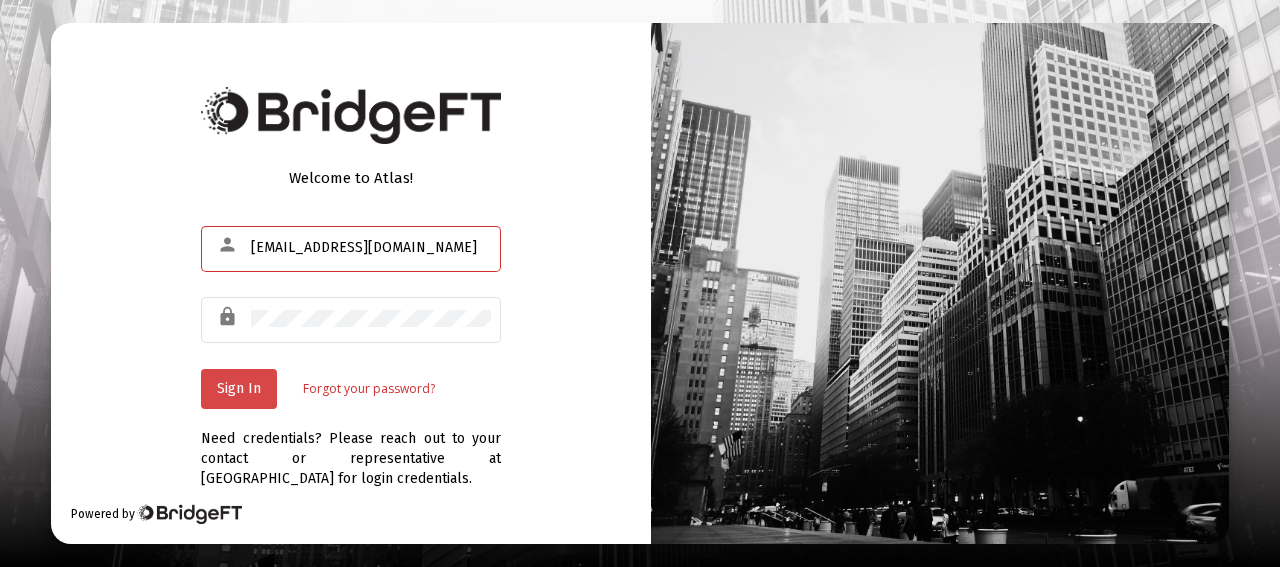 type on "[EMAIL_ADDRESS][DOMAIN_NAME]" 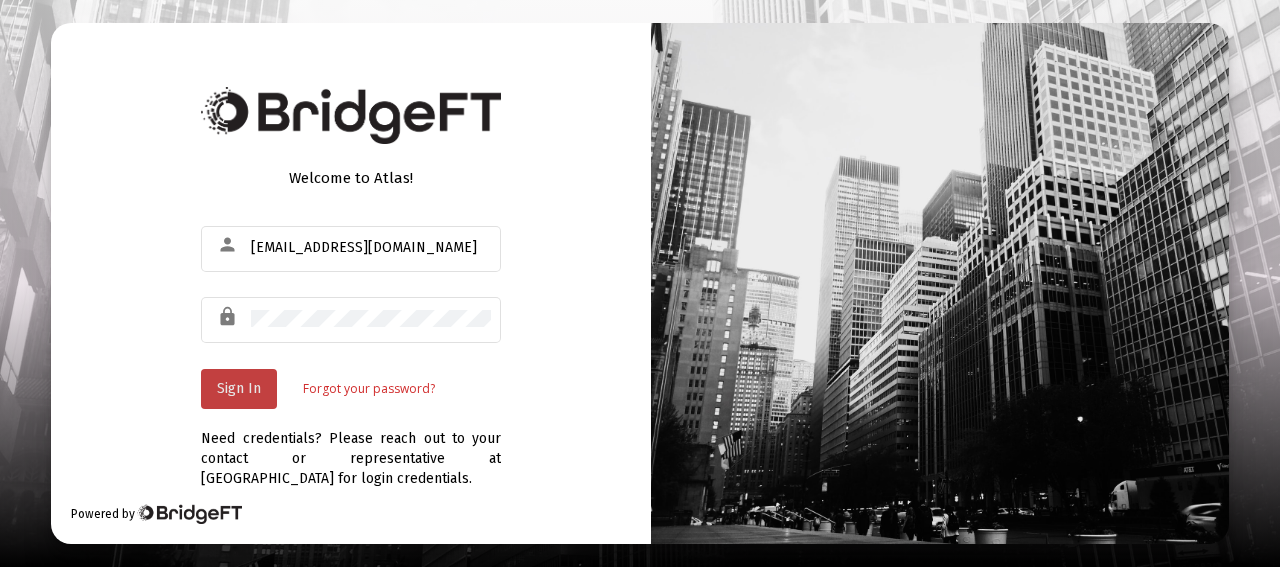 click on "Sign In" 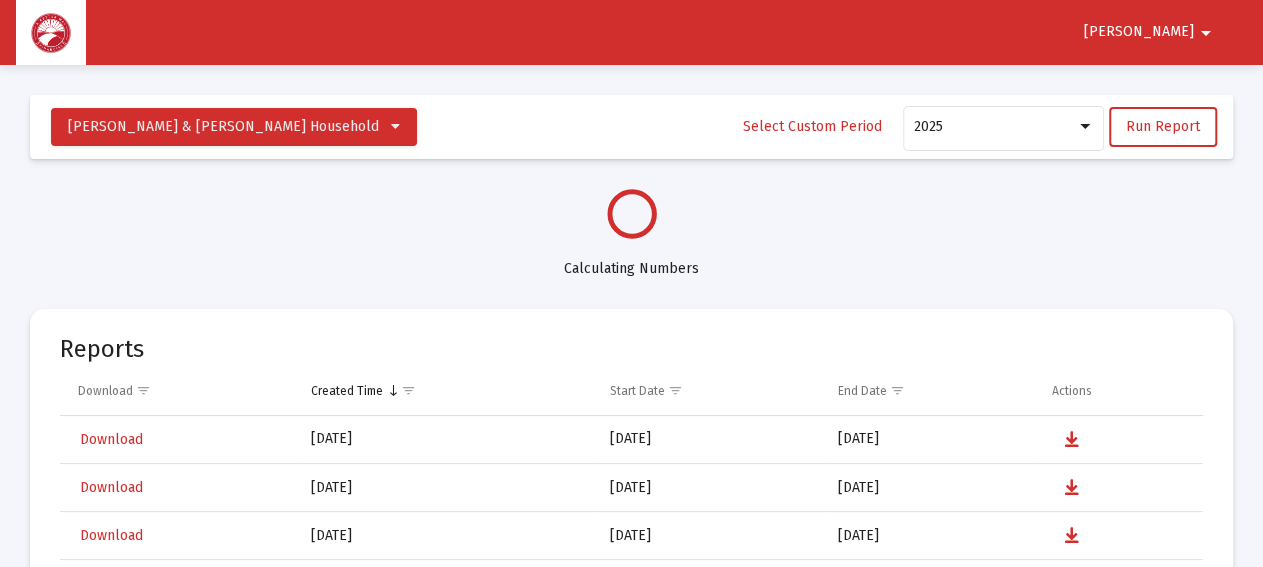 scroll, scrollTop: 104, scrollLeft: 0, axis: vertical 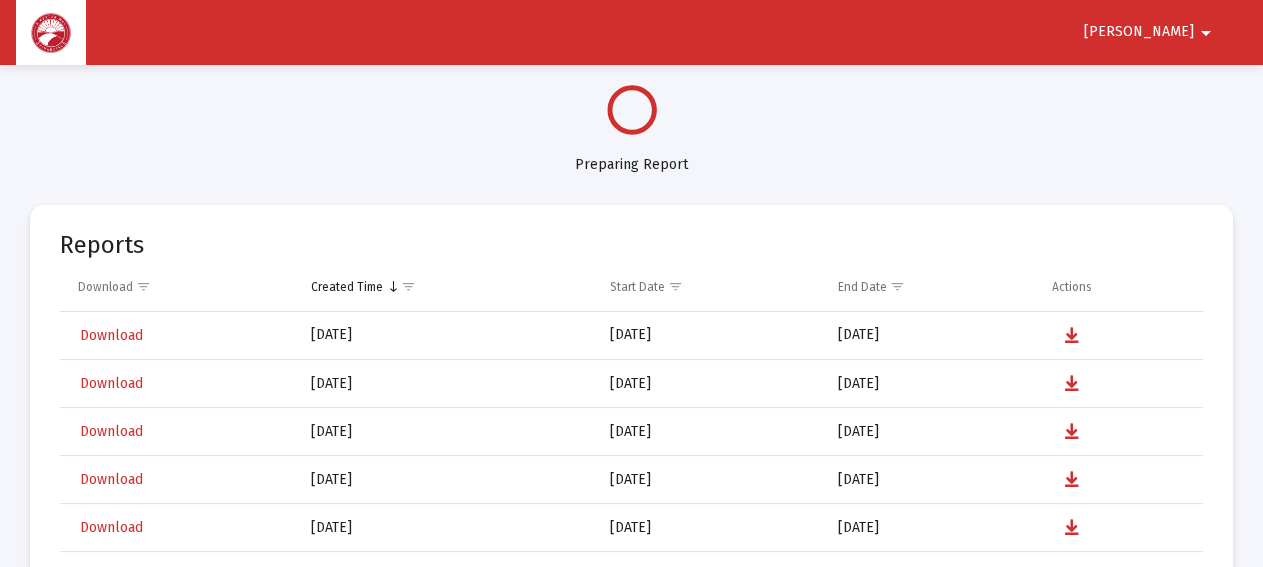 click on "[PERSON_NAME]" 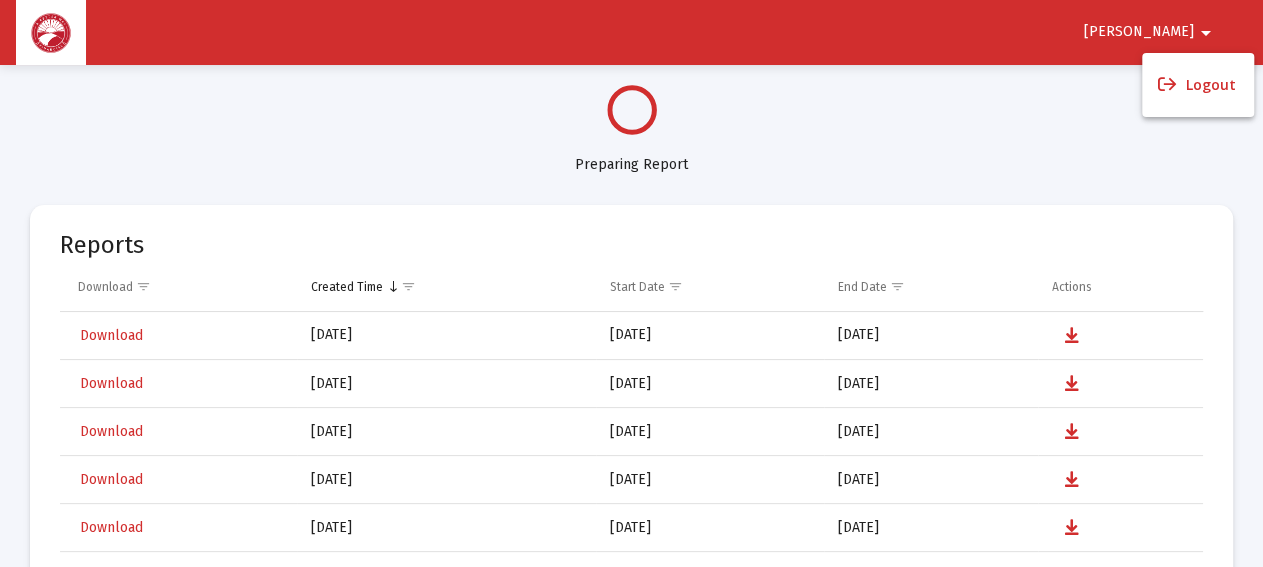 click at bounding box center [631, 283] 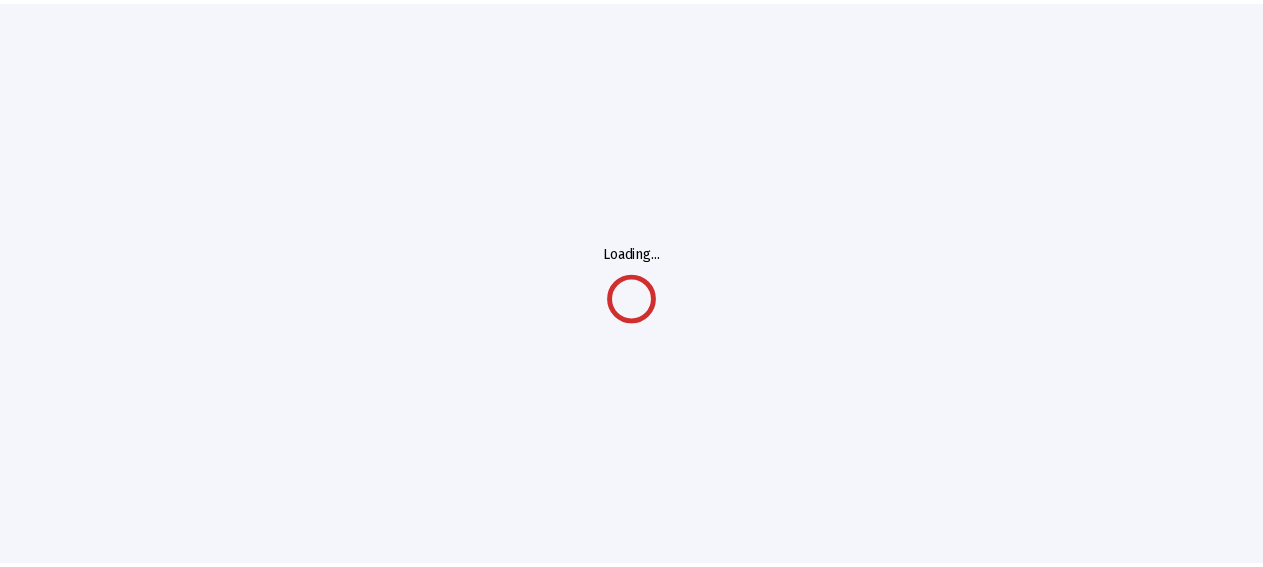 scroll, scrollTop: 0, scrollLeft: 0, axis: both 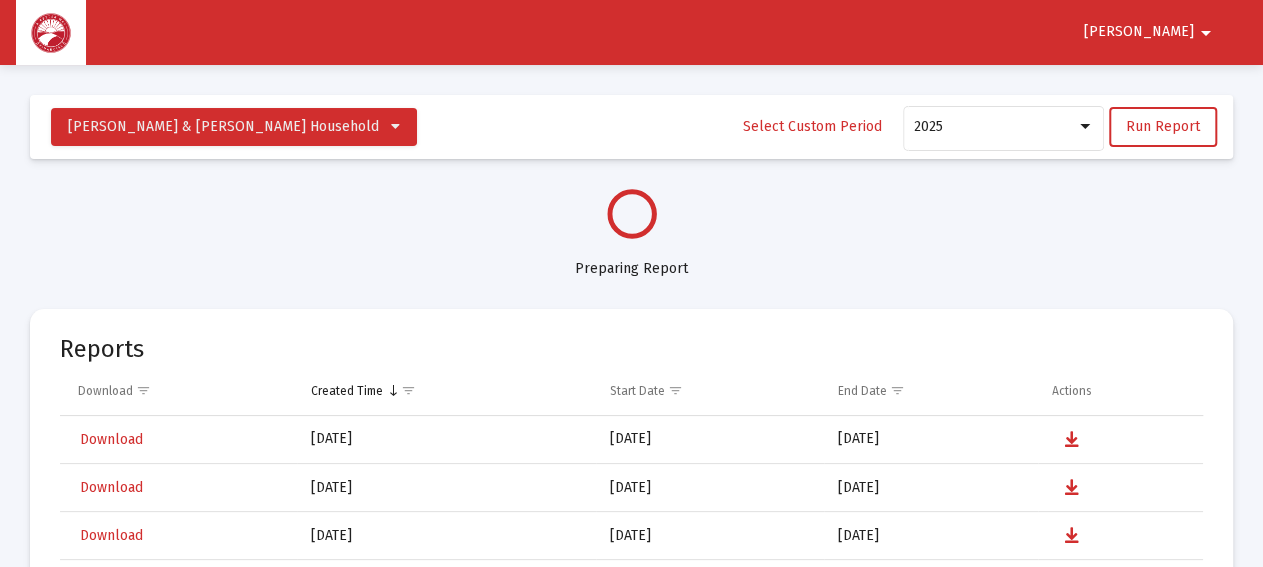 click 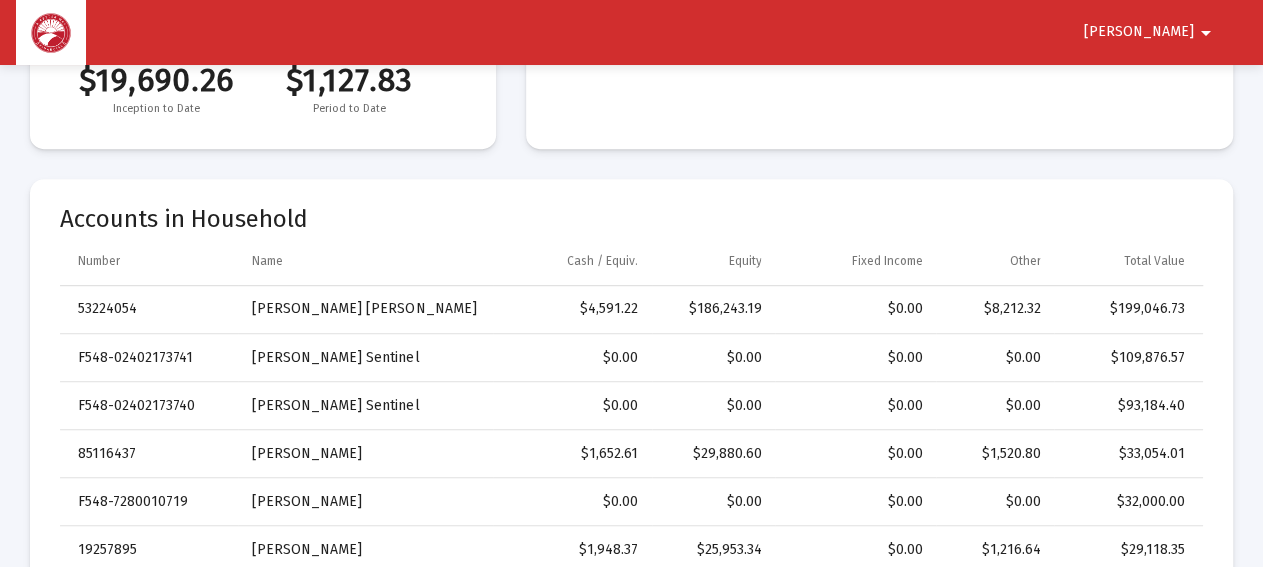 scroll, scrollTop: 624, scrollLeft: 0, axis: vertical 